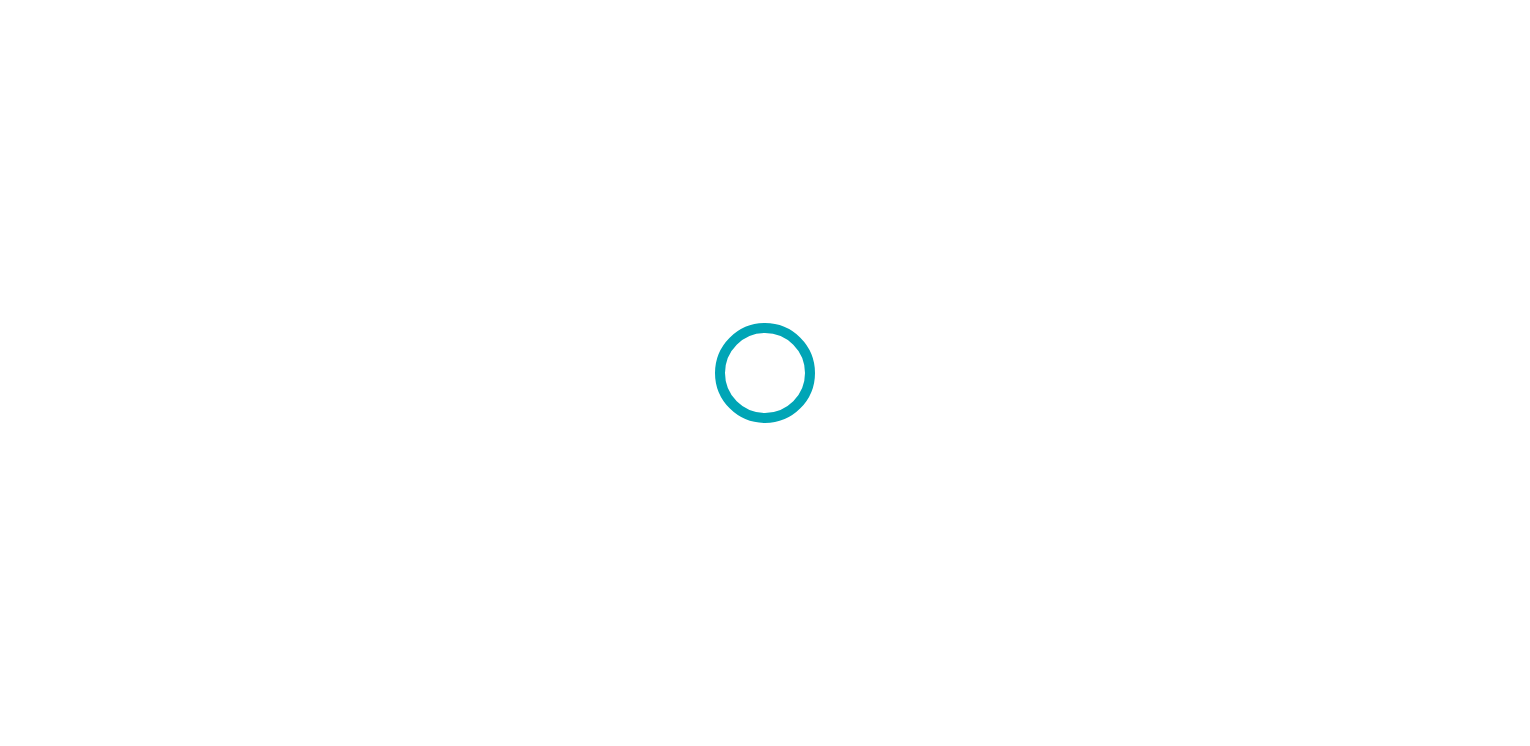 scroll, scrollTop: 0, scrollLeft: 0, axis: both 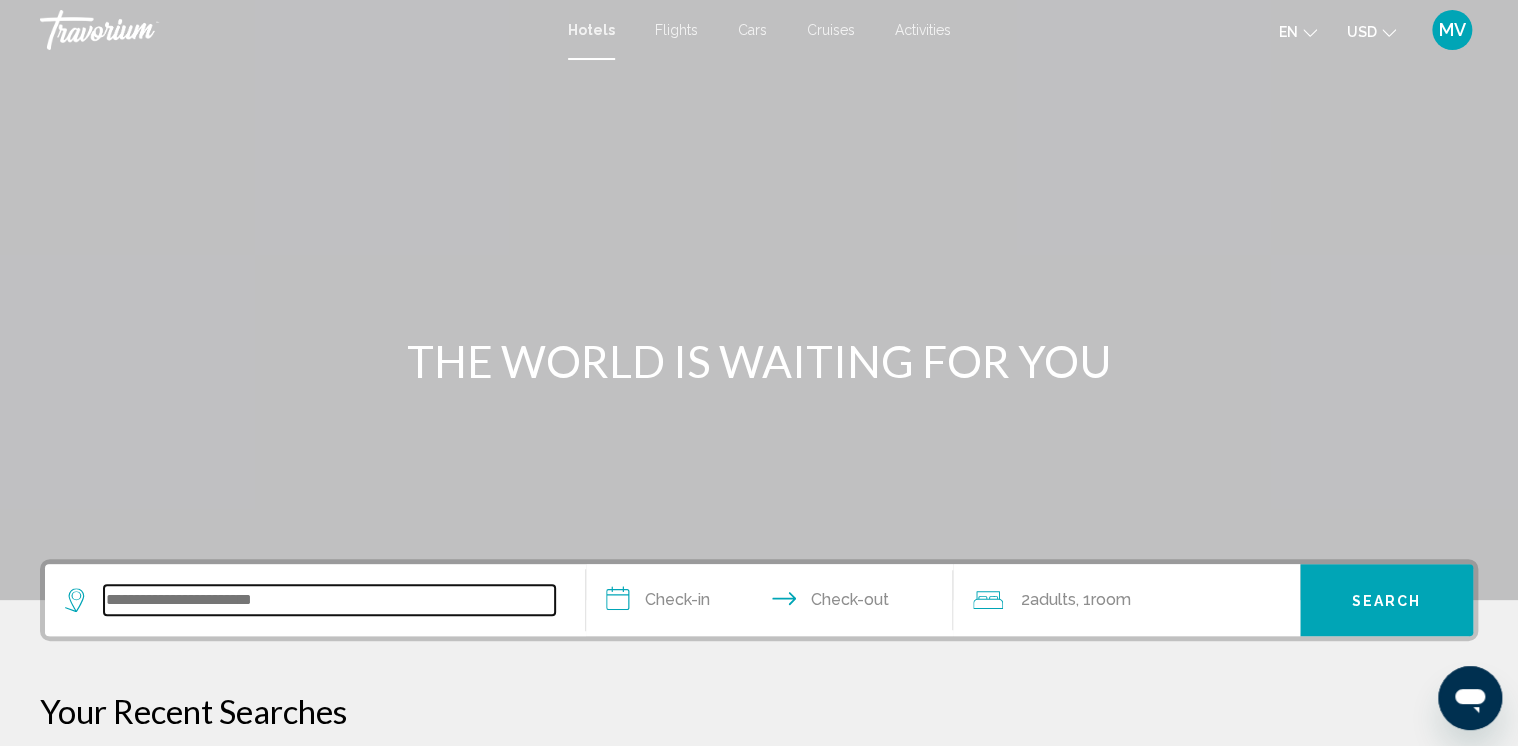 click at bounding box center [329, 600] 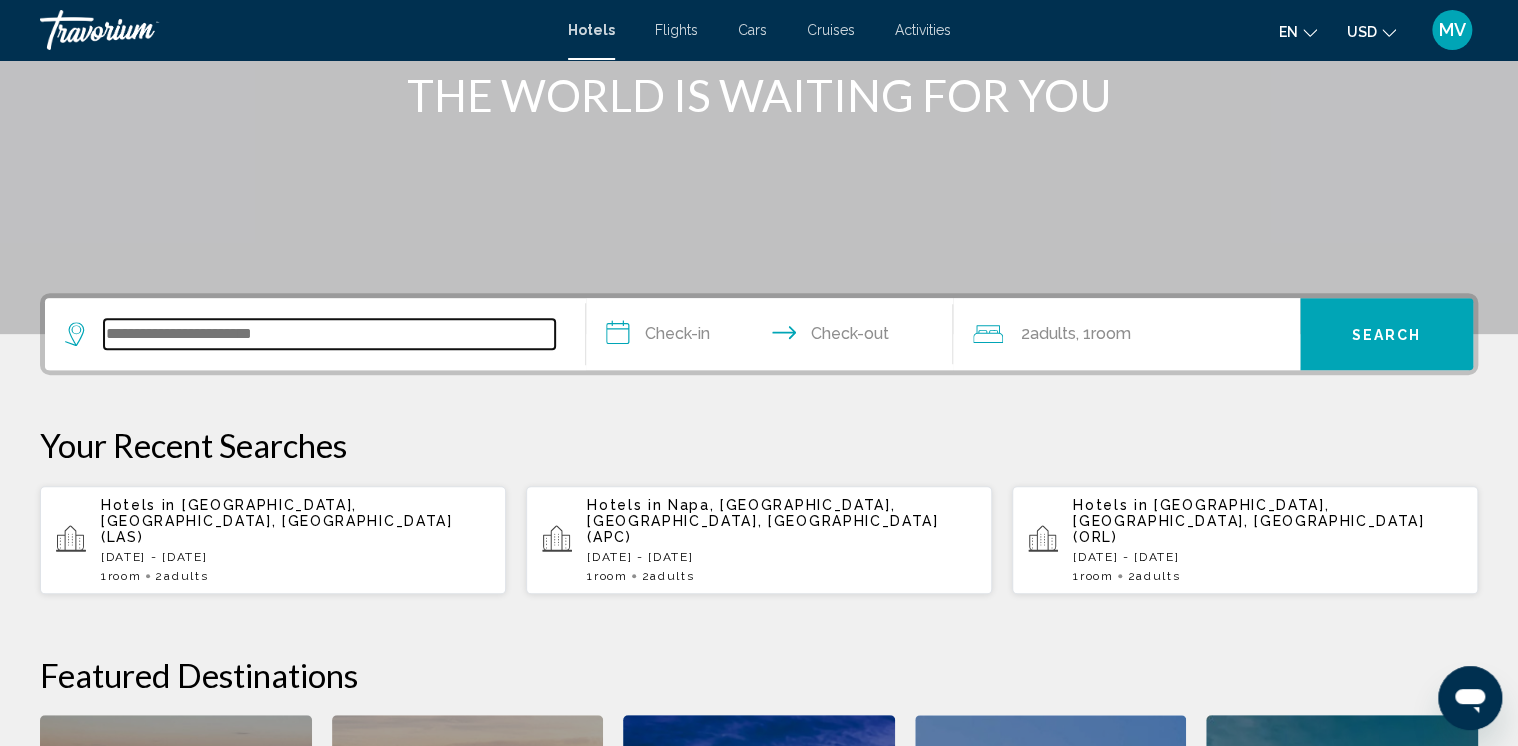 scroll, scrollTop: 493, scrollLeft: 0, axis: vertical 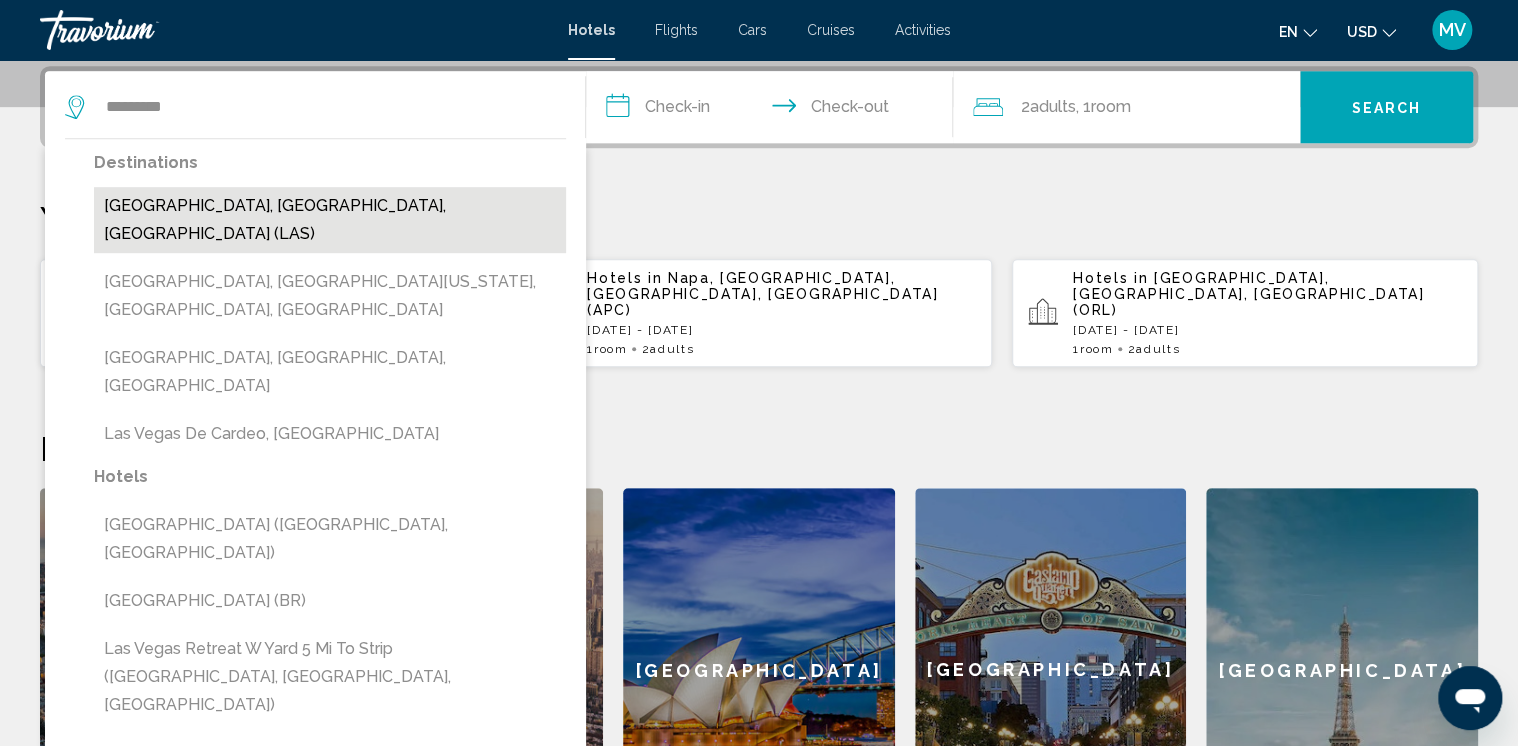 click on "[GEOGRAPHIC_DATA], [GEOGRAPHIC_DATA], [GEOGRAPHIC_DATA] (LAS)" at bounding box center [330, 220] 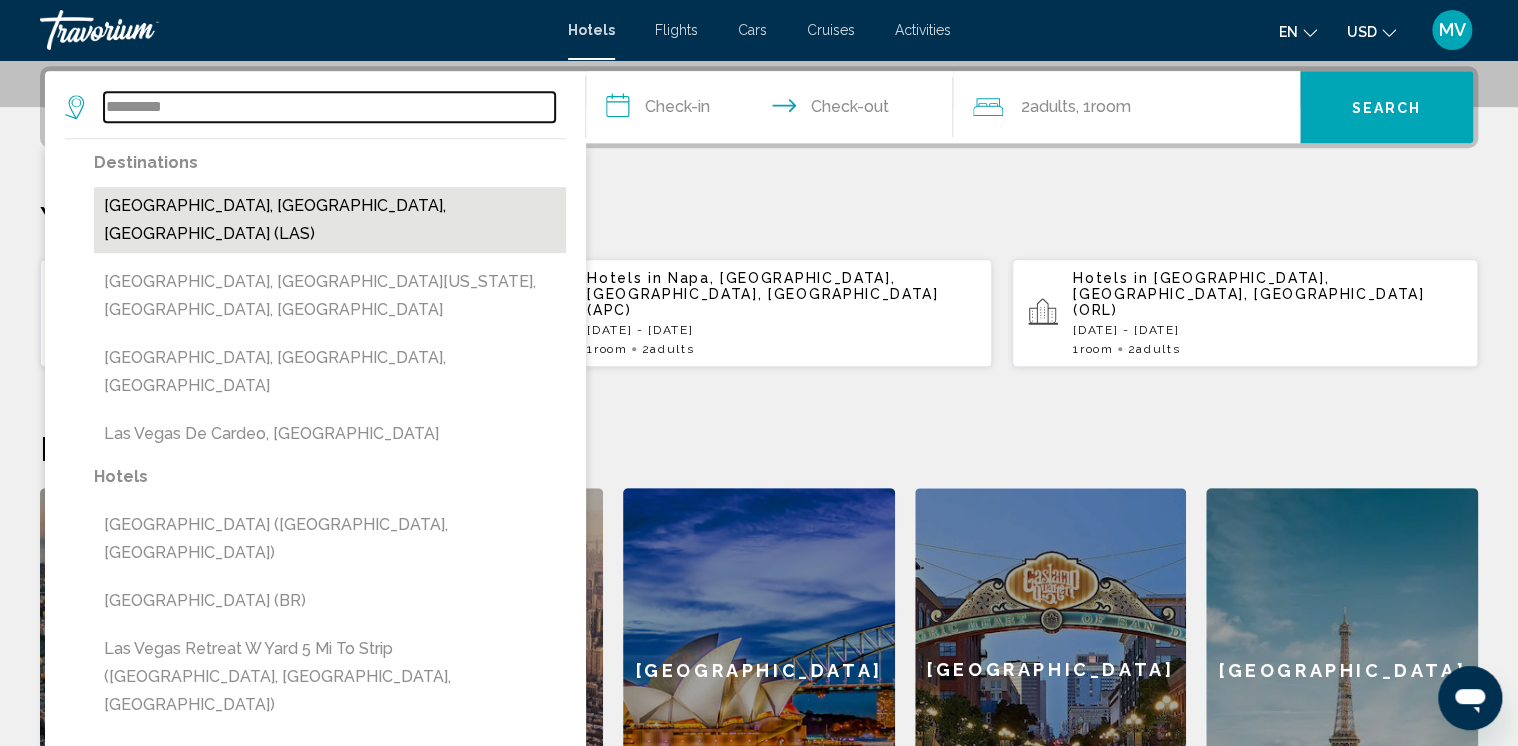 type on "**********" 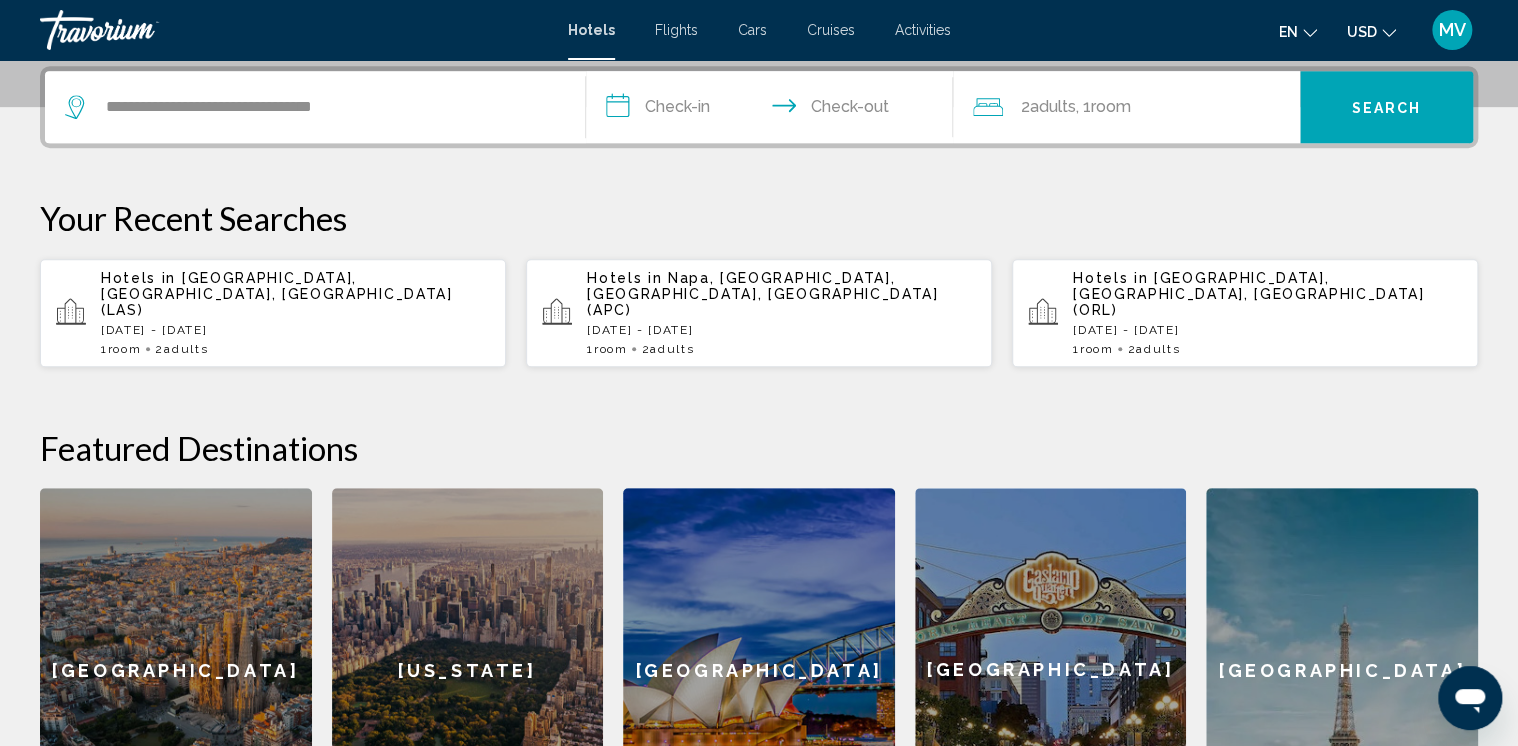 click on "**********" at bounding box center [773, 110] 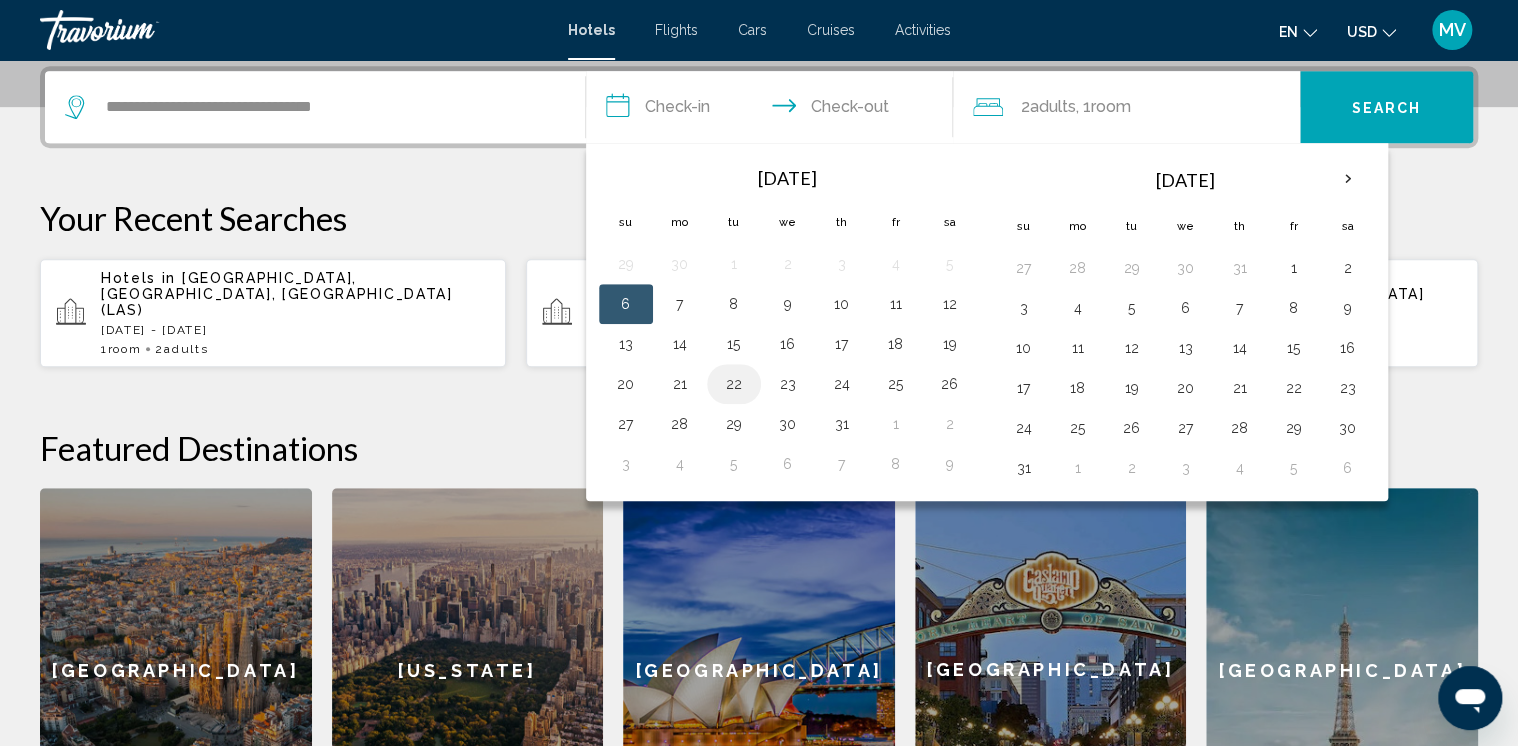 click on "22" at bounding box center (734, 384) 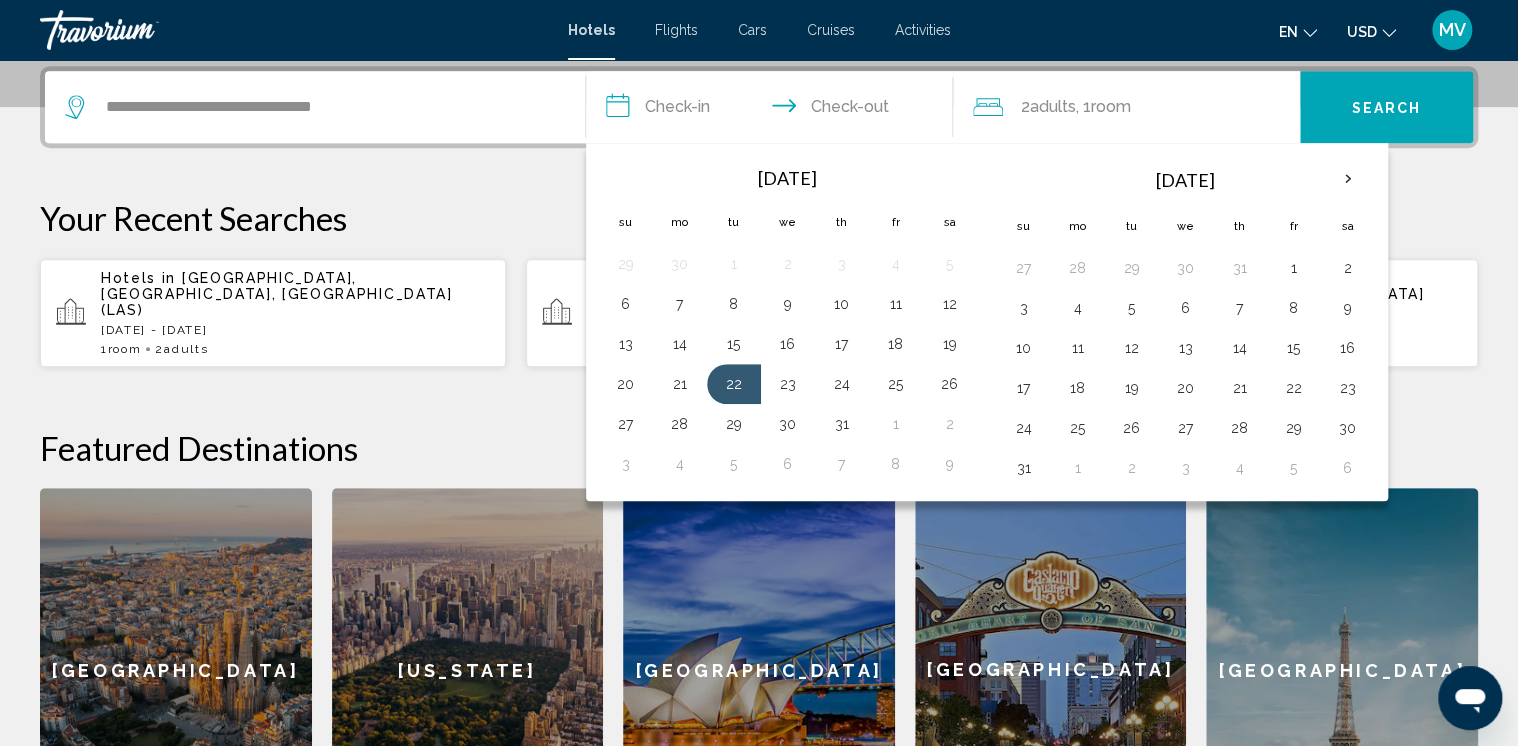 click on "**********" at bounding box center (773, 110) 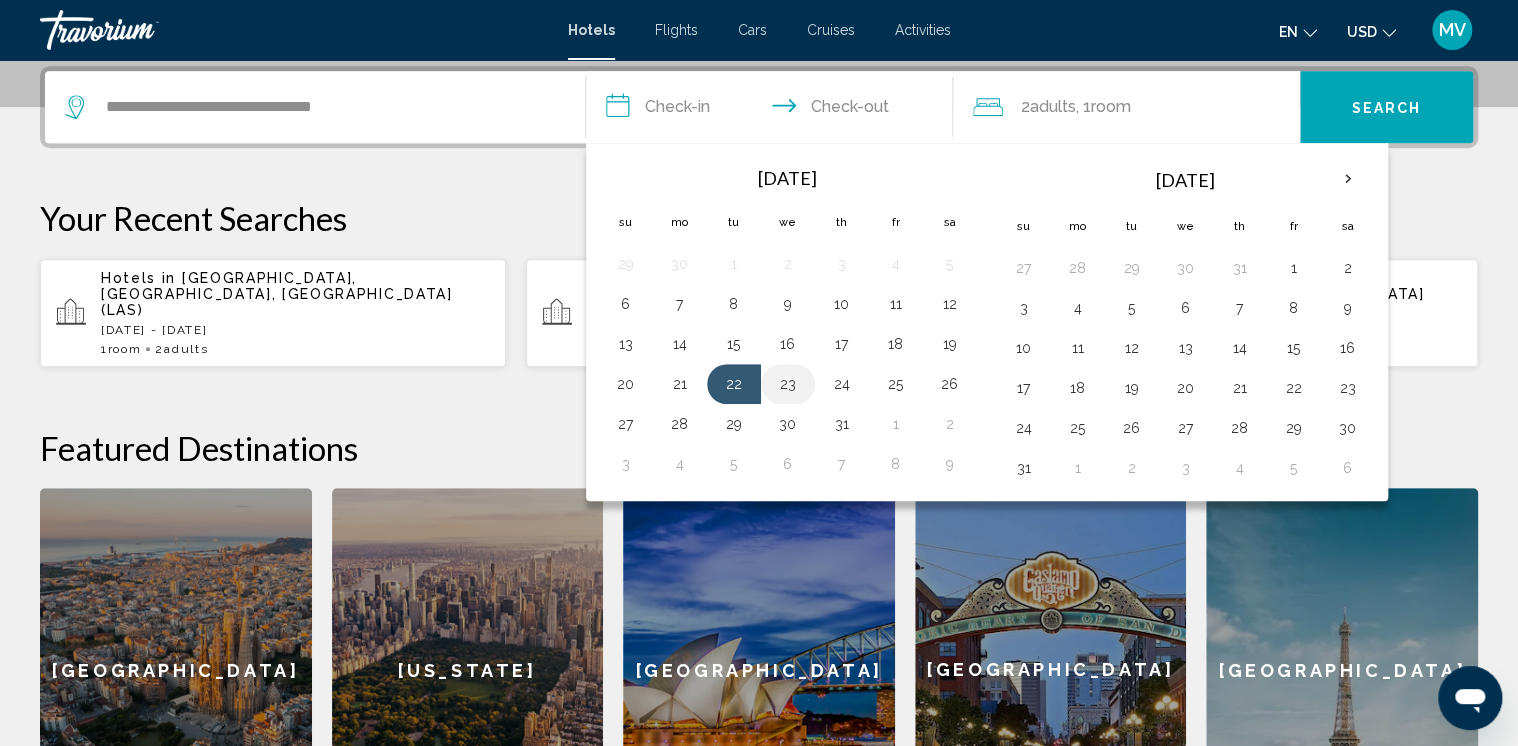click on "23" at bounding box center [788, 384] 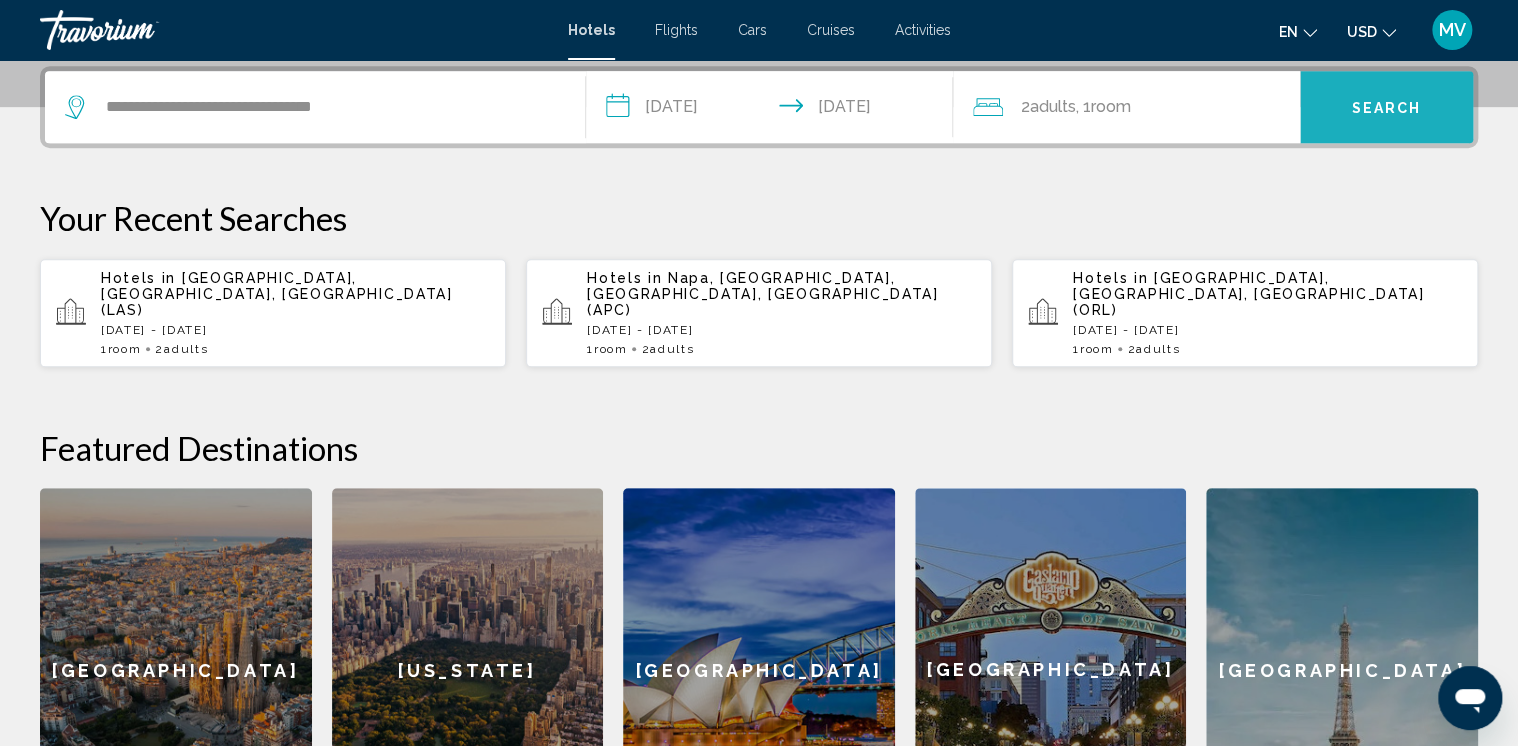 click on "Search" at bounding box center (1386, 108) 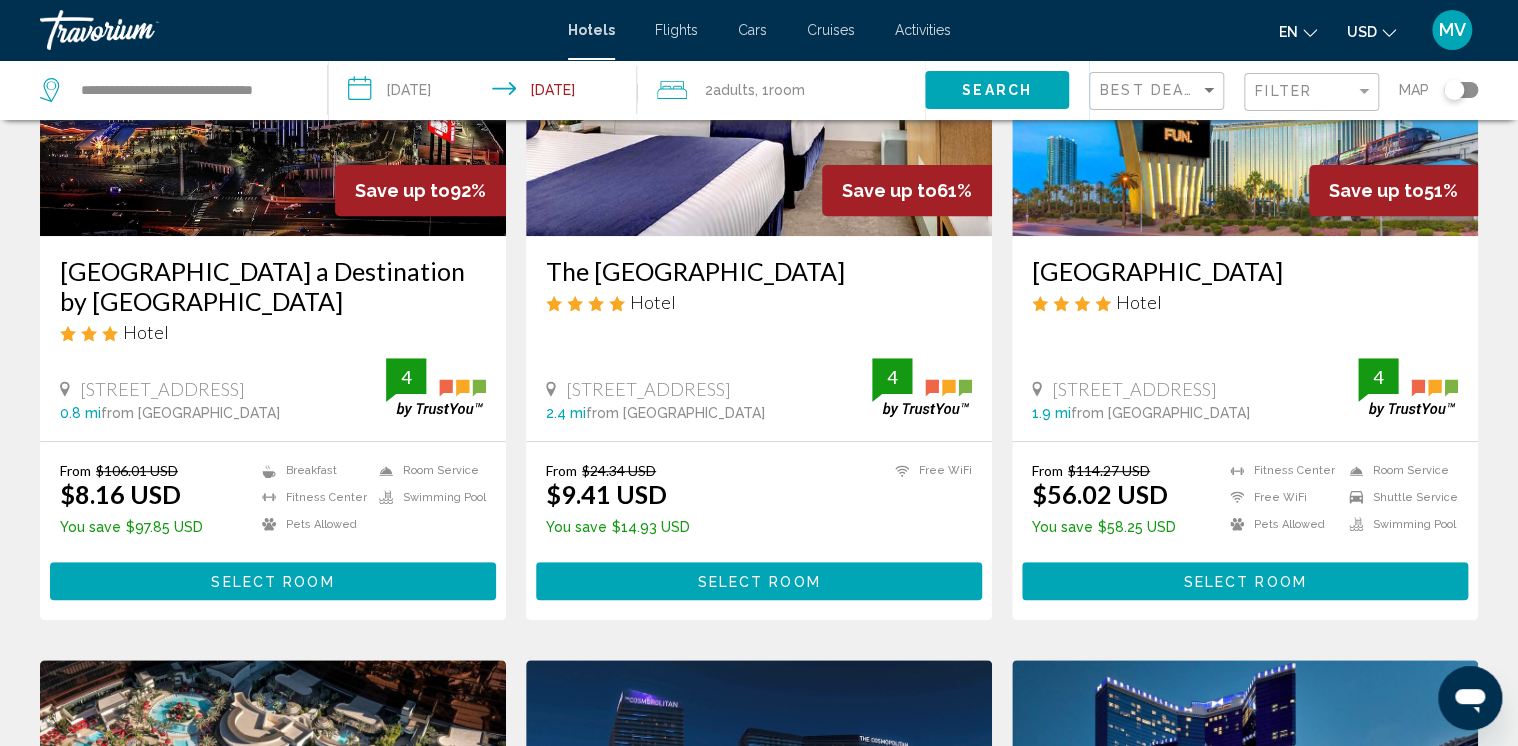 scroll, scrollTop: 279, scrollLeft: 0, axis: vertical 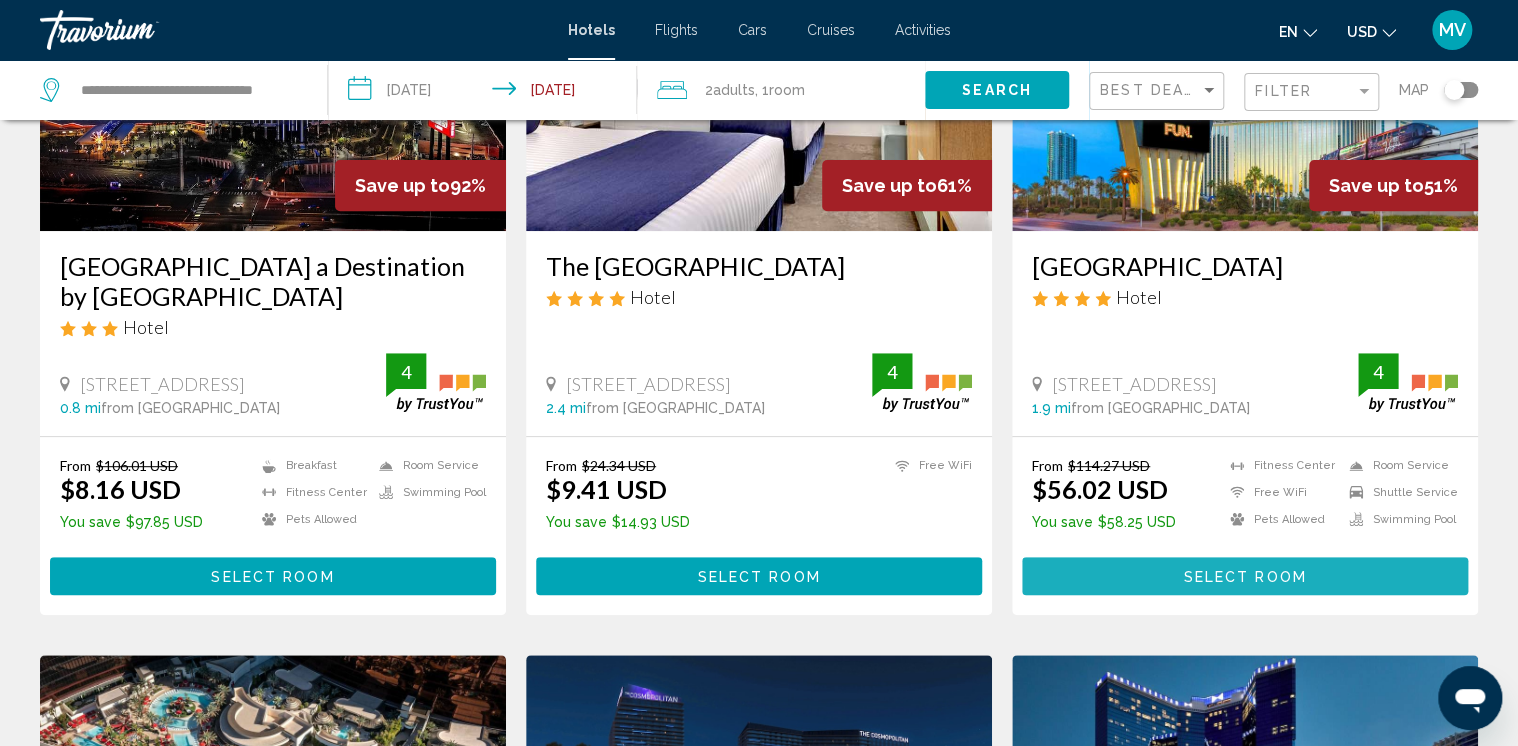 click on "Select Room" at bounding box center (1244, 577) 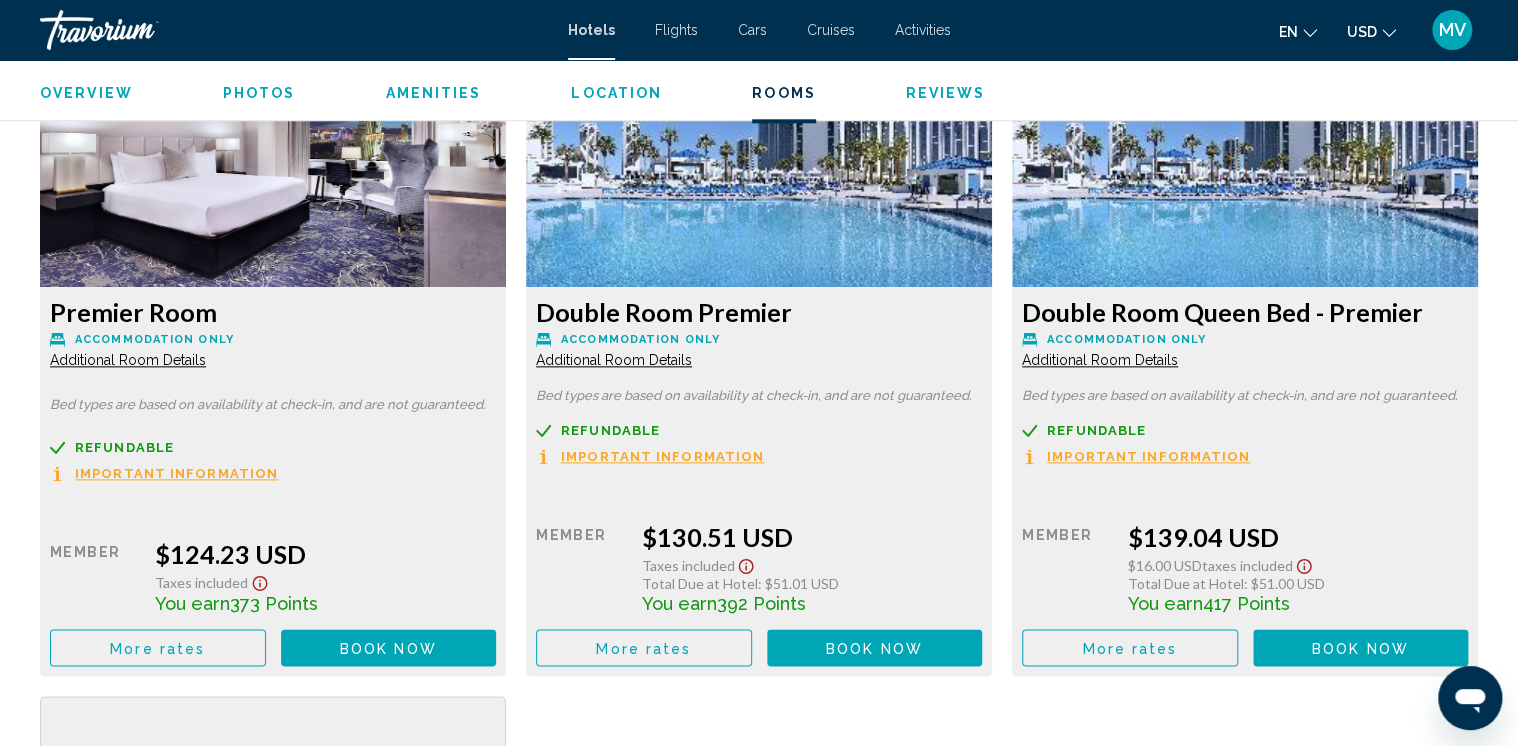 scroll, scrollTop: 4811, scrollLeft: 0, axis: vertical 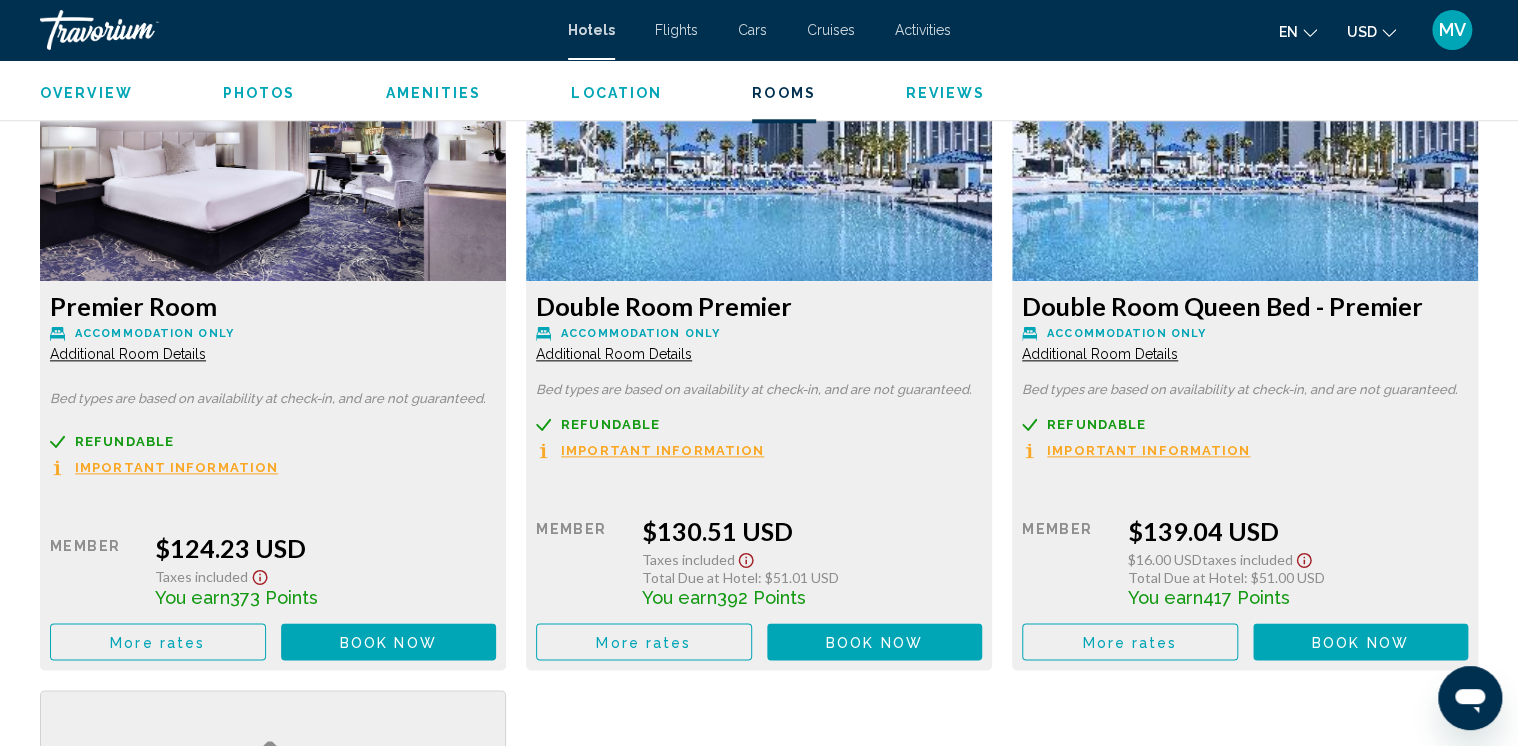 click on "Important Information" at bounding box center [176, -1620] 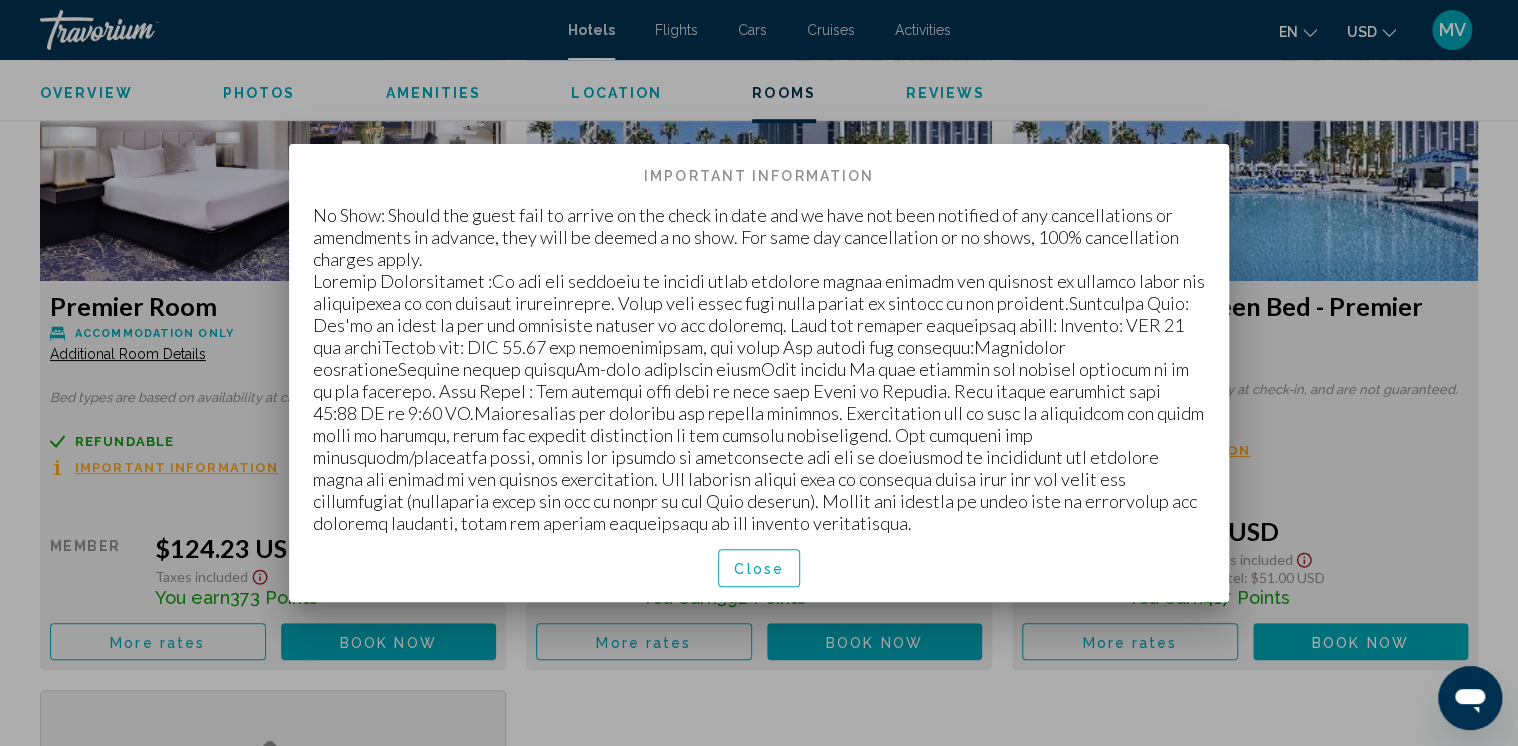 scroll, scrollTop: 0, scrollLeft: 0, axis: both 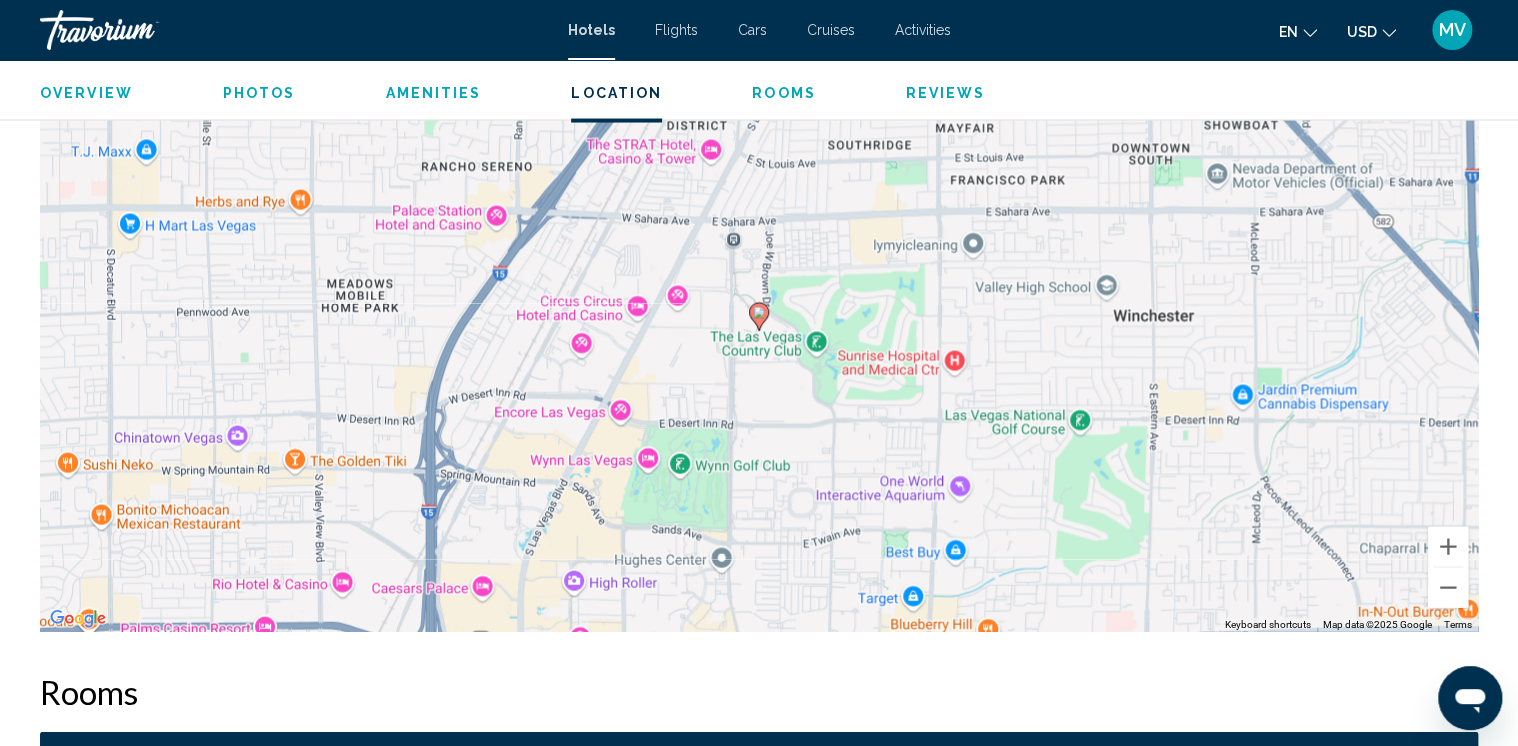 click on "To navigate, press the arrow keys. To activate drag with keyboard, press Alt + Enter. Once in keyboard drag state, use the arrow keys to move the marker. To complete the drag, press the Enter key. To cancel, press Escape." at bounding box center (759, 332) 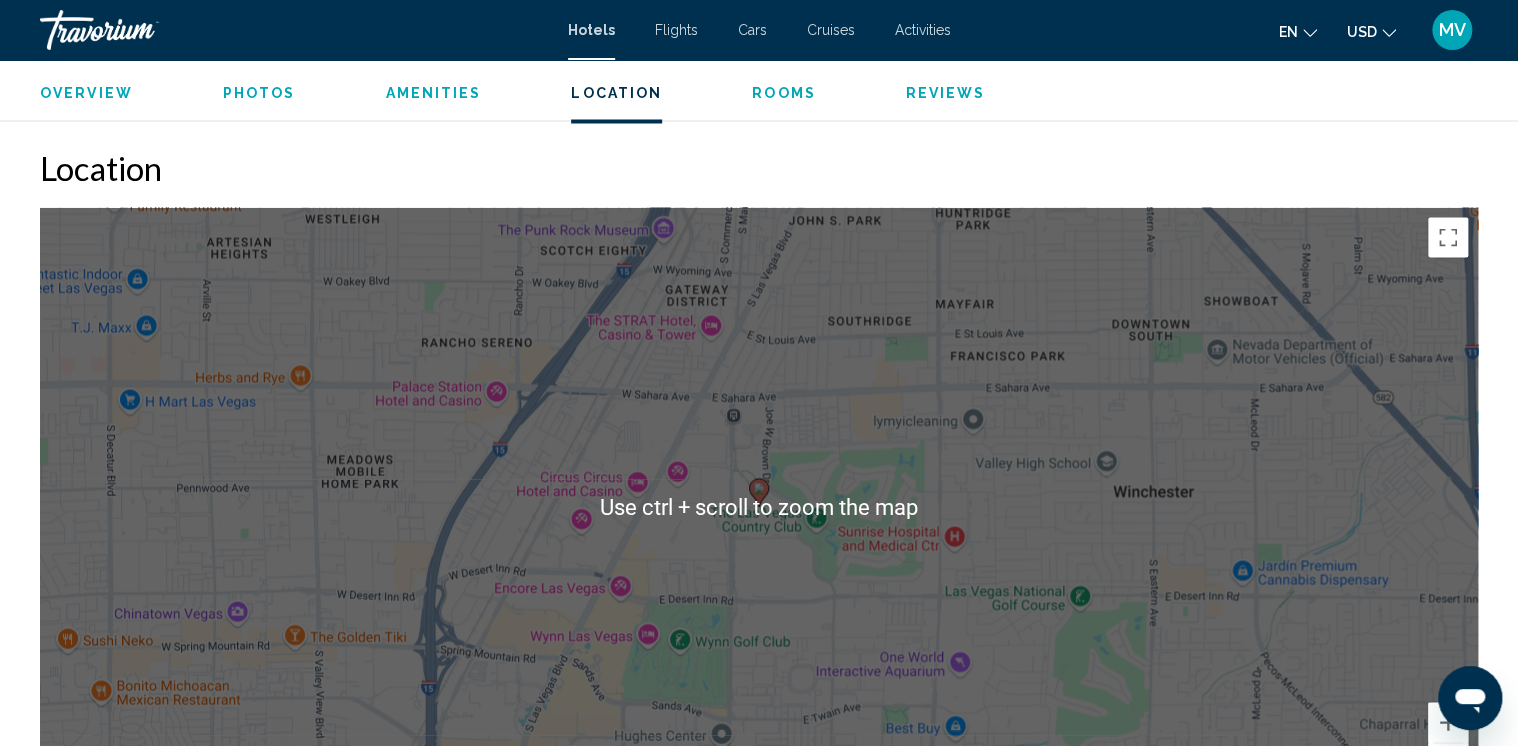 scroll, scrollTop: 1693, scrollLeft: 0, axis: vertical 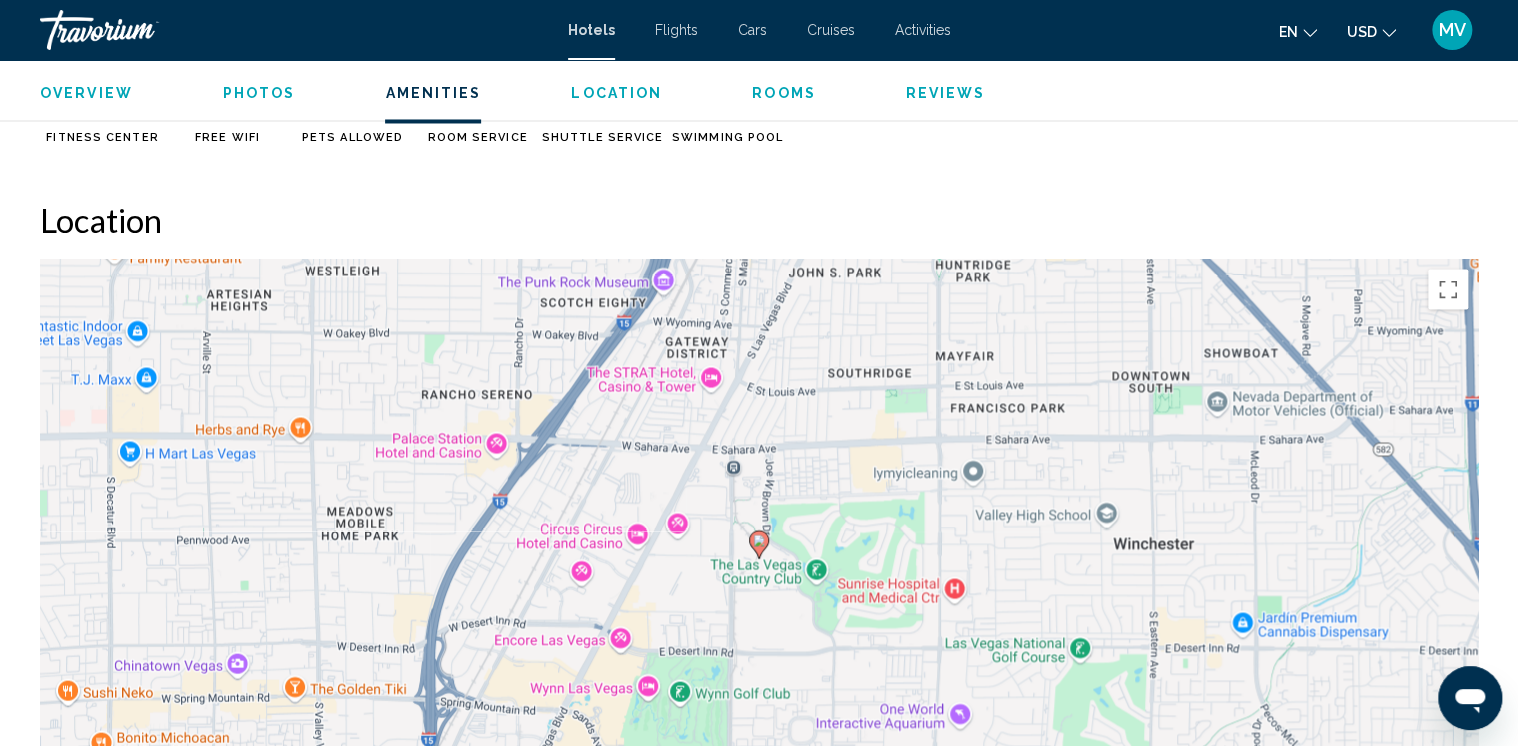 click on "Overview
Photos
Amenities
Location
Rooms
Reviews
Check Availability" 